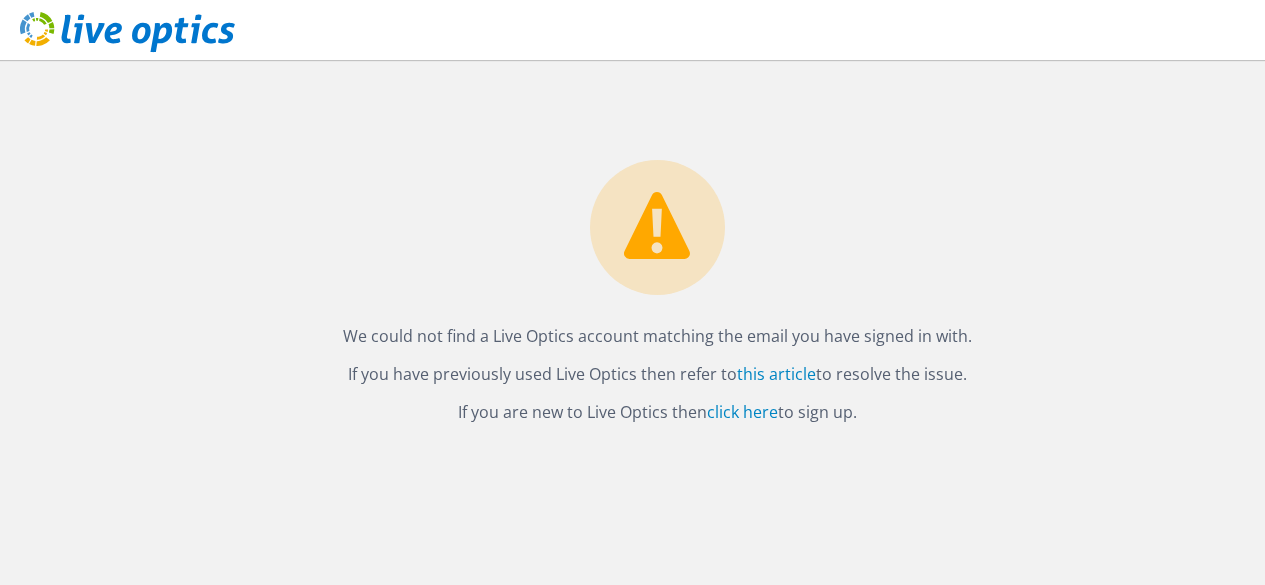 scroll, scrollTop: 0, scrollLeft: 0, axis: both 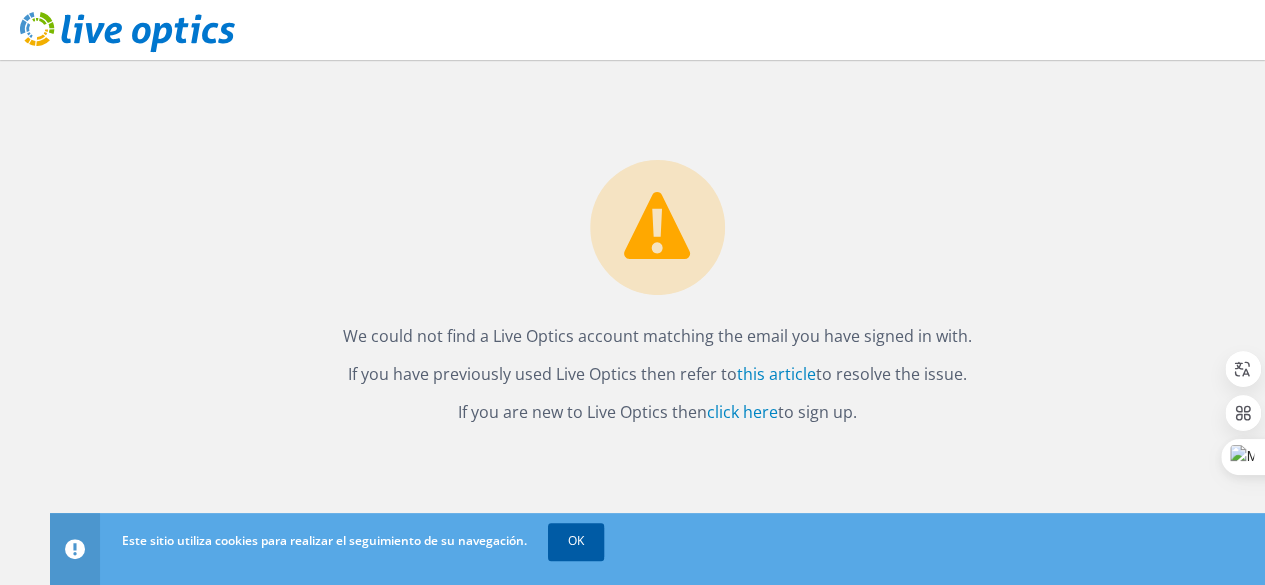 click on "OK" at bounding box center (576, 541) 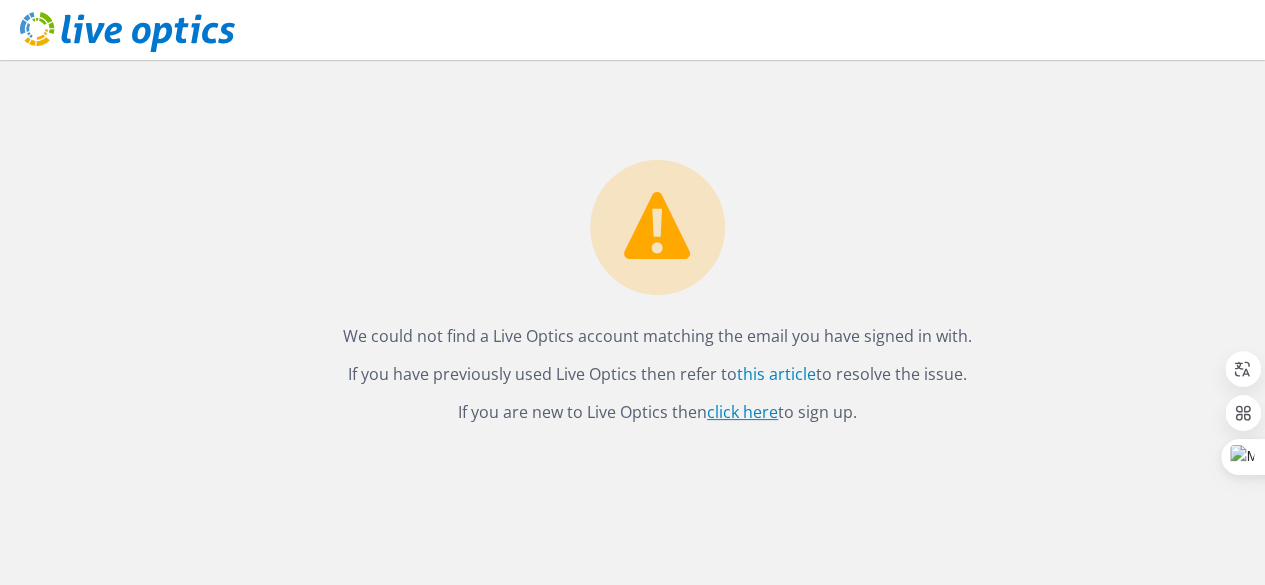 click on "click here" at bounding box center [742, 412] 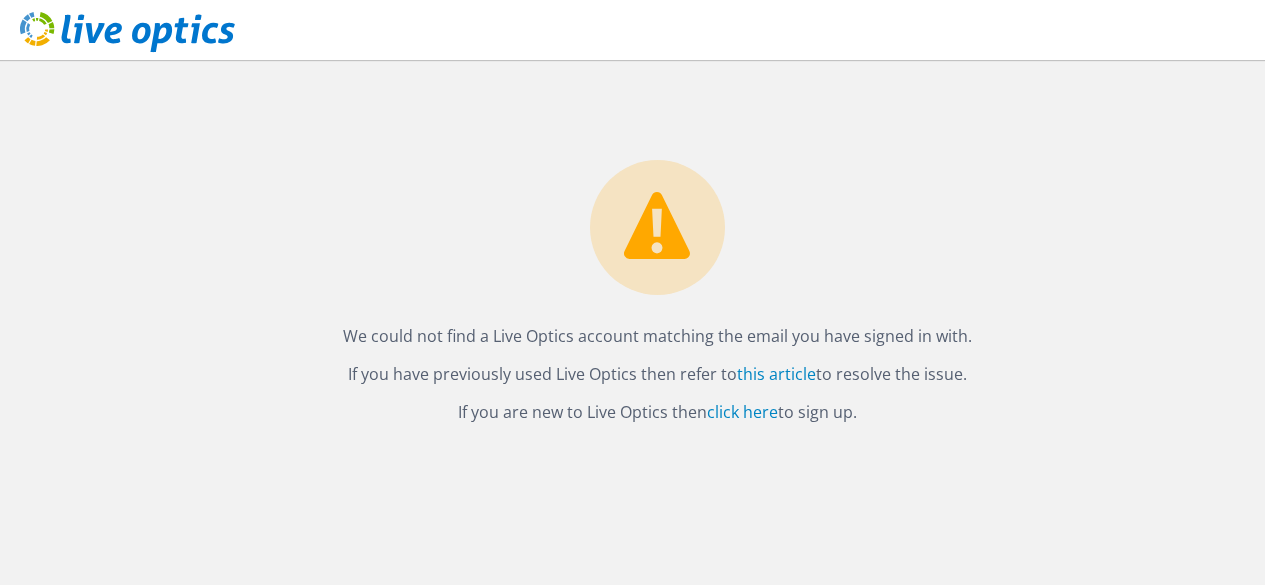 scroll, scrollTop: 0, scrollLeft: 0, axis: both 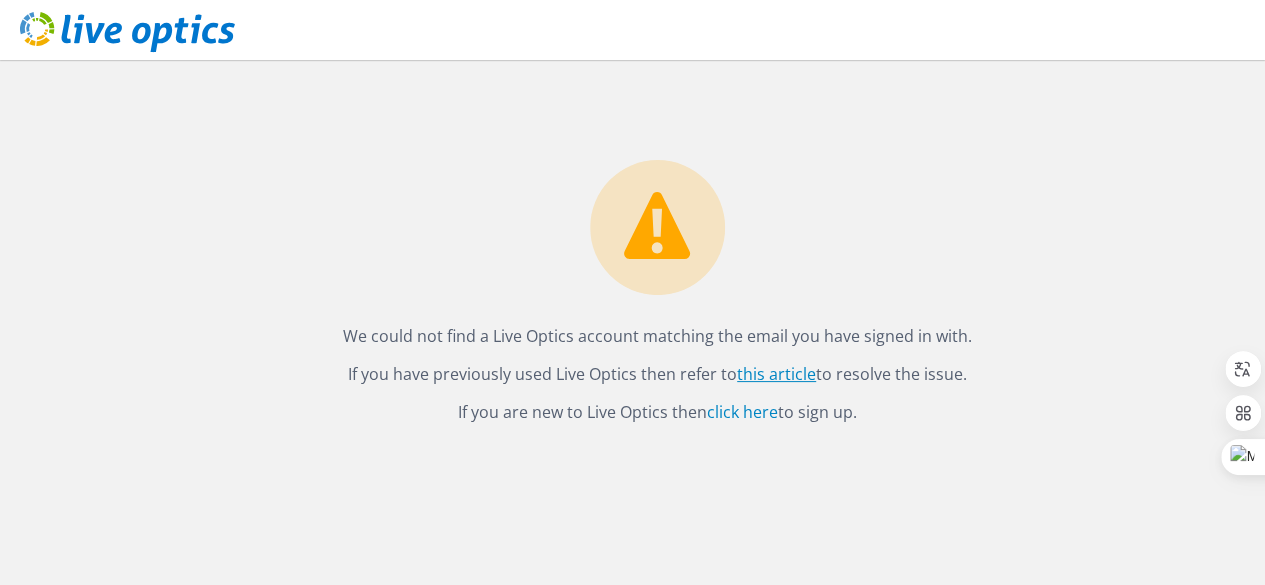click on "this article" at bounding box center (776, 374) 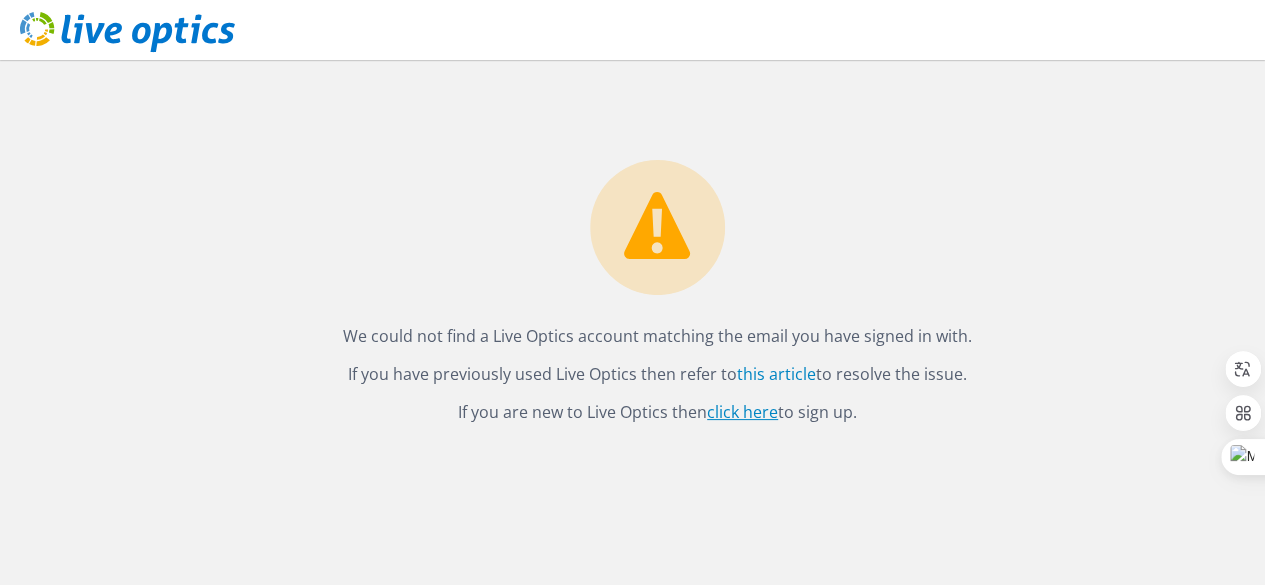 click on "click here" at bounding box center (742, 412) 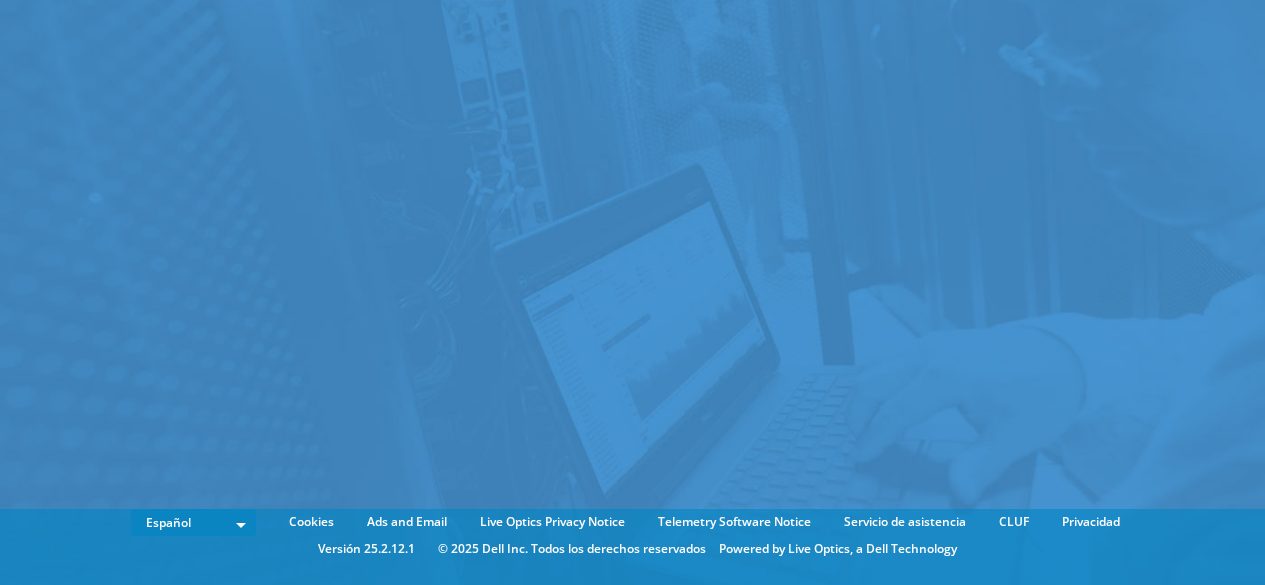 scroll, scrollTop: 0, scrollLeft: 0, axis: both 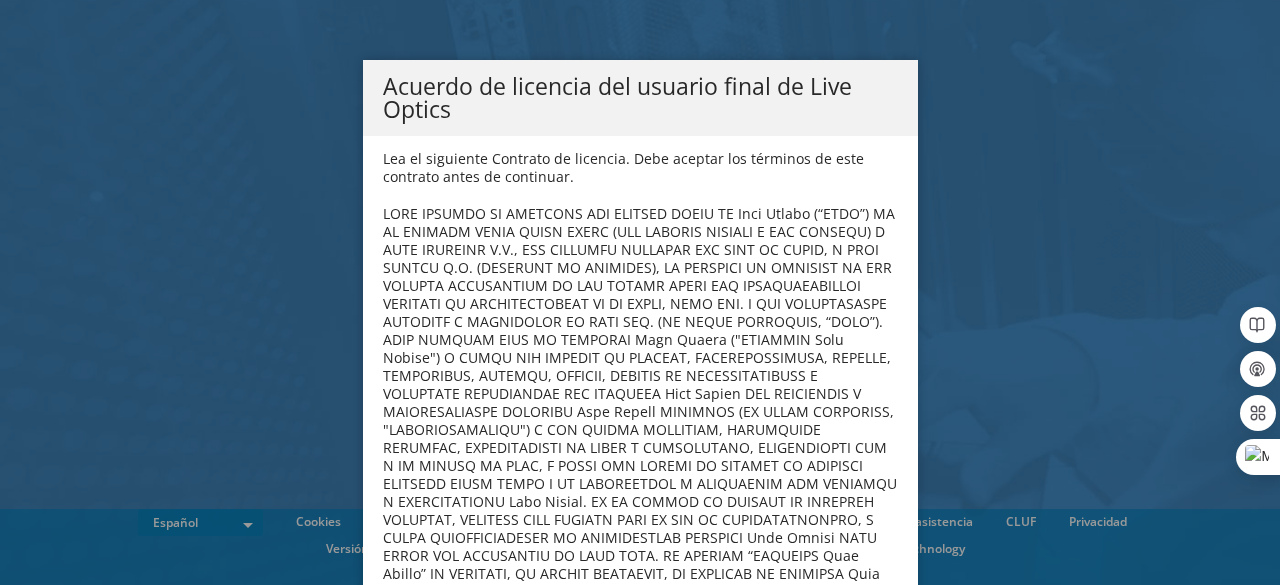 drag, startPoint x: 1261, startPoint y: 113, endPoint x: 1037, endPoint y: 192, distance: 237.52263 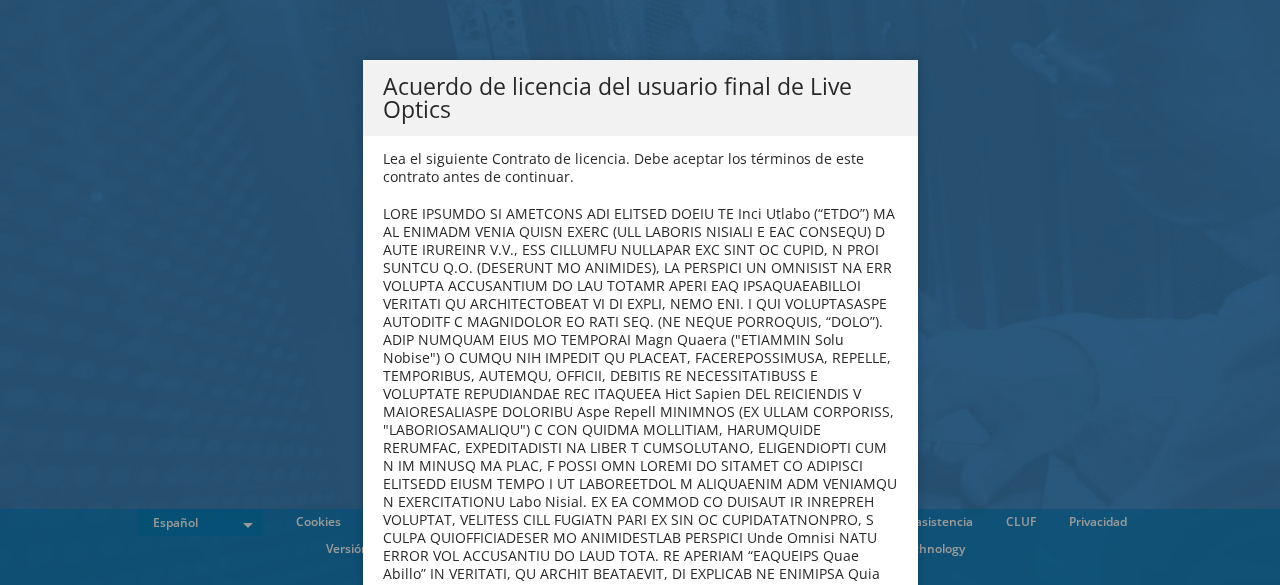 scroll, scrollTop: 0, scrollLeft: 0, axis: both 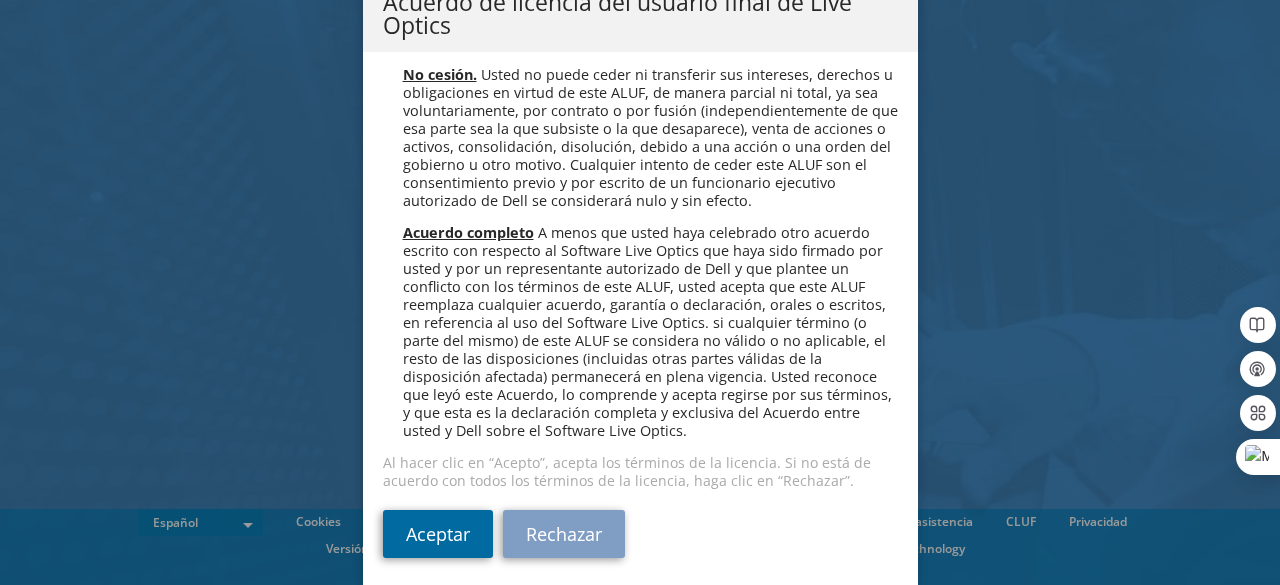 click on "Aceptar" at bounding box center [438, 534] 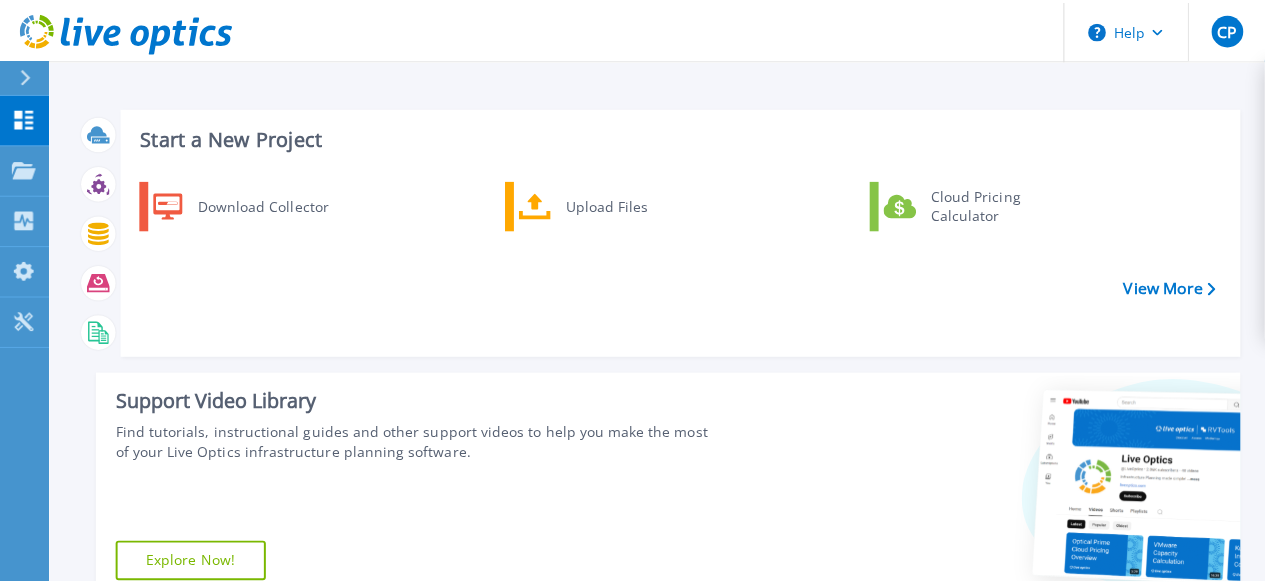 scroll, scrollTop: 0, scrollLeft: 0, axis: both 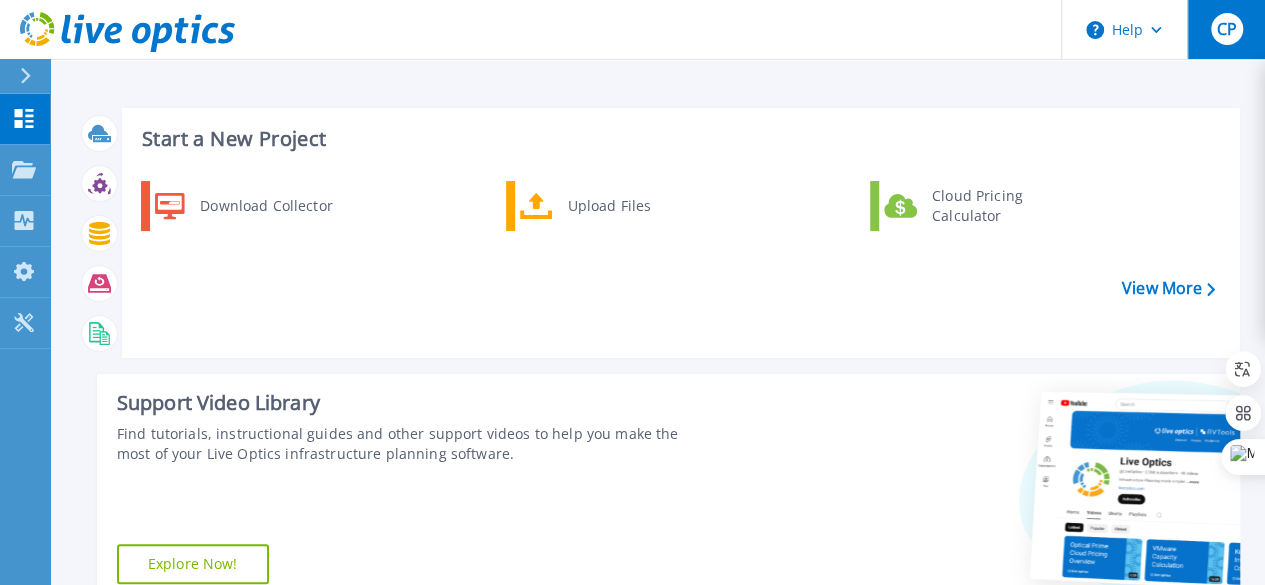 click on "CP" at bounding box center [1226, 29] 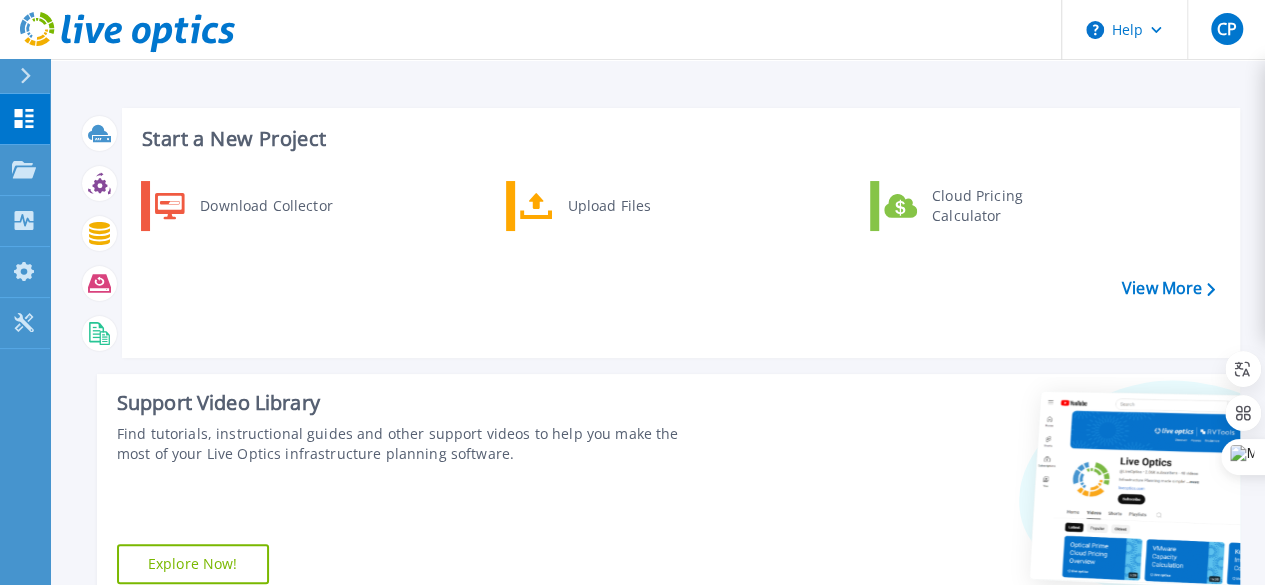 click on "Start a New Project     Download Collector     Upload Files     Cloud Pricing Calculator View More  Support Video Library Find tutorials, instructional guides and other support videos to help you make the most of your Live Optics infrastructure planning software. Explore Now! Recent Projects All Projects You currently have no projects Projects will appear here once: Someone shares a project with you You run the  collector" at bounding box center (657, 468) 